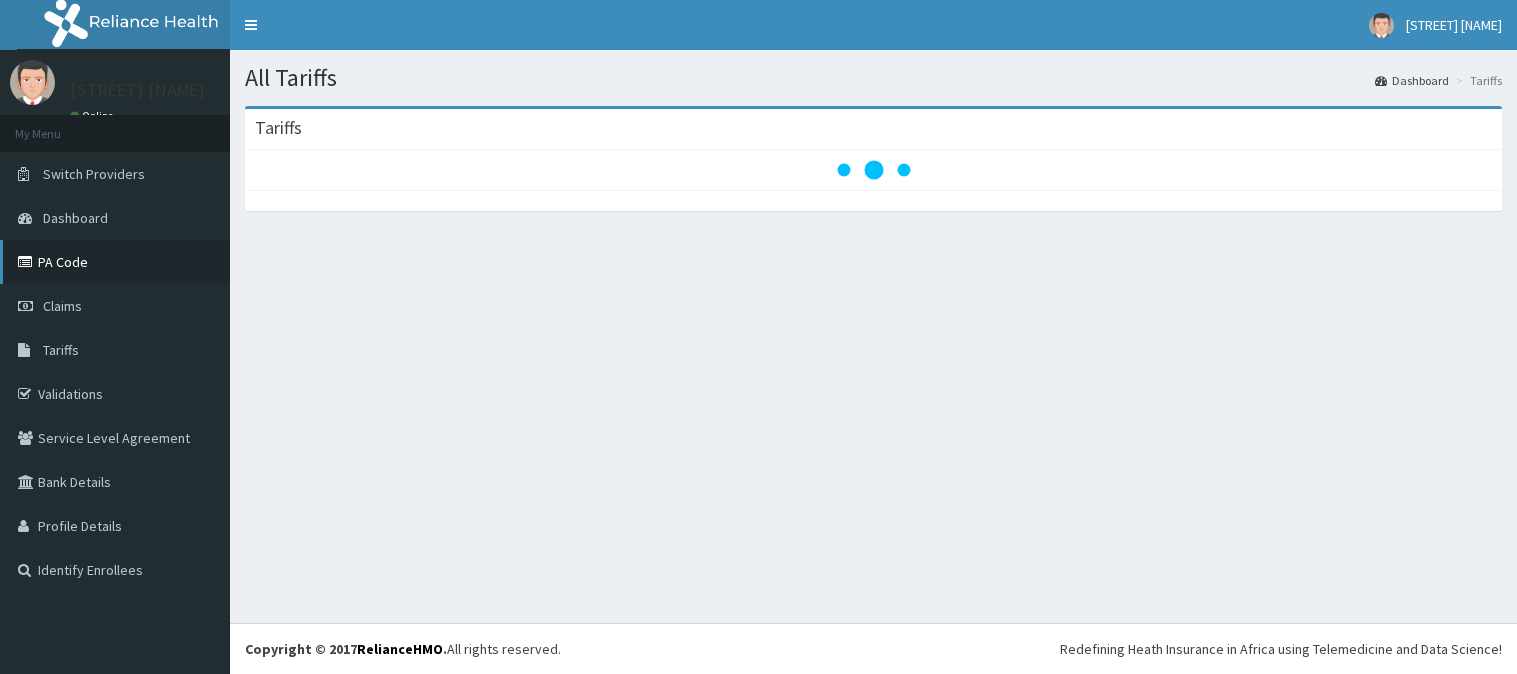 scroll, scrollTop: 0, scrollLeft: 0, axis: both 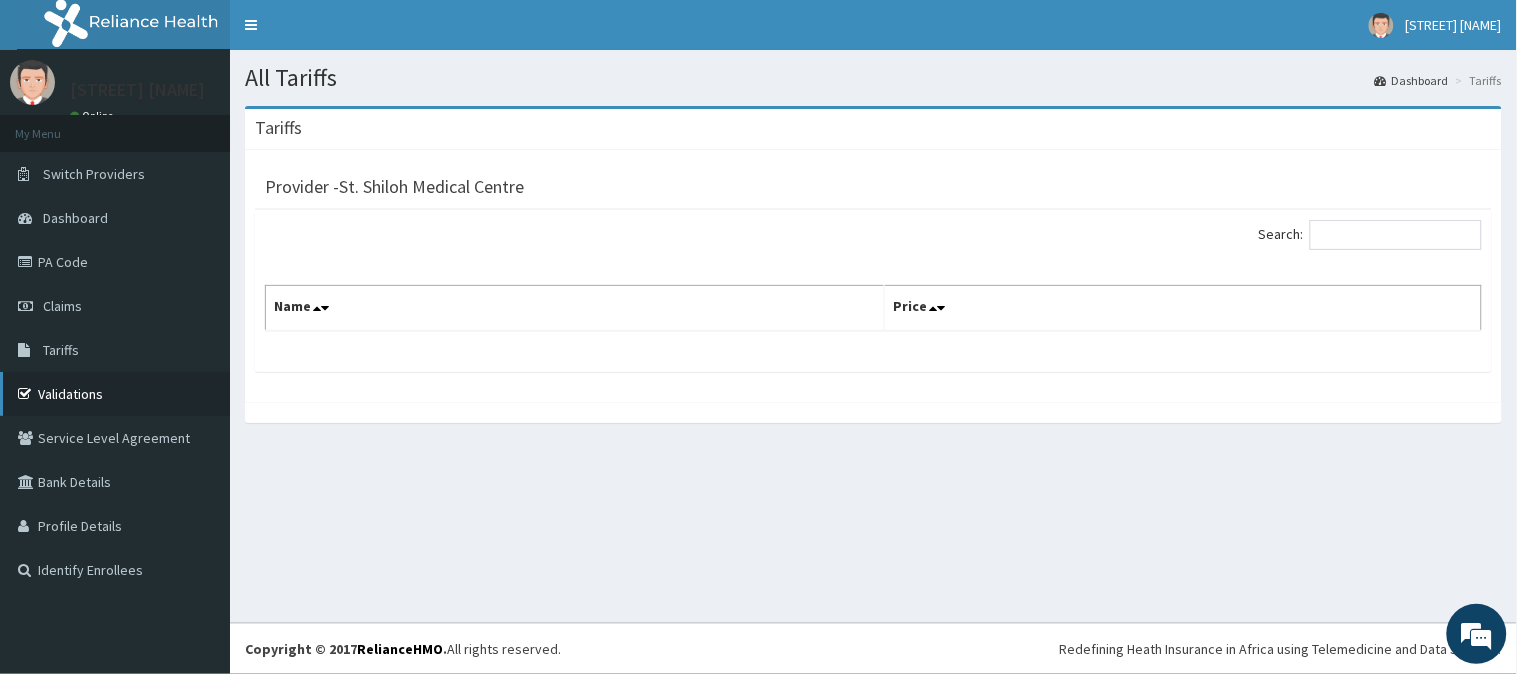 click on "Validations" at bounding box center (115, 394) 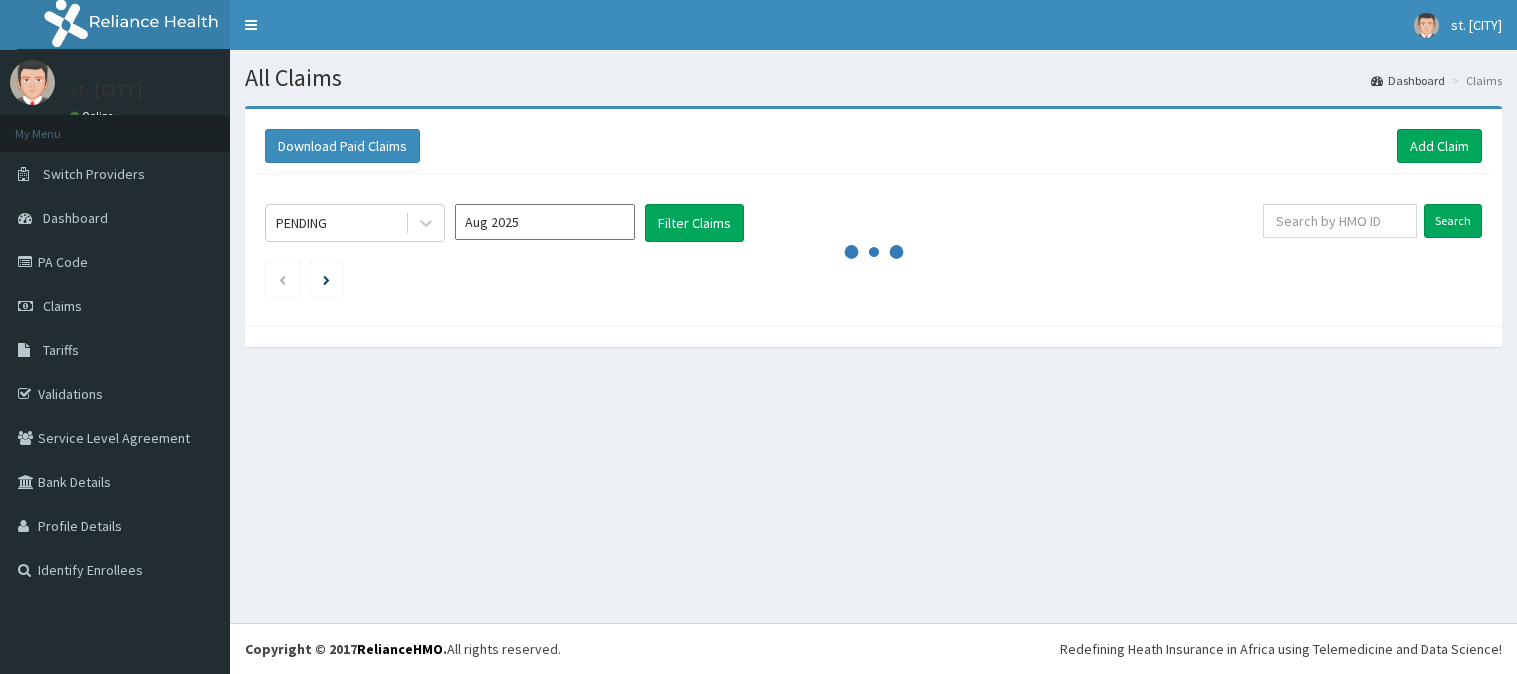 scroll, scrollTop: 0, scrollLeft: 0, axis: both 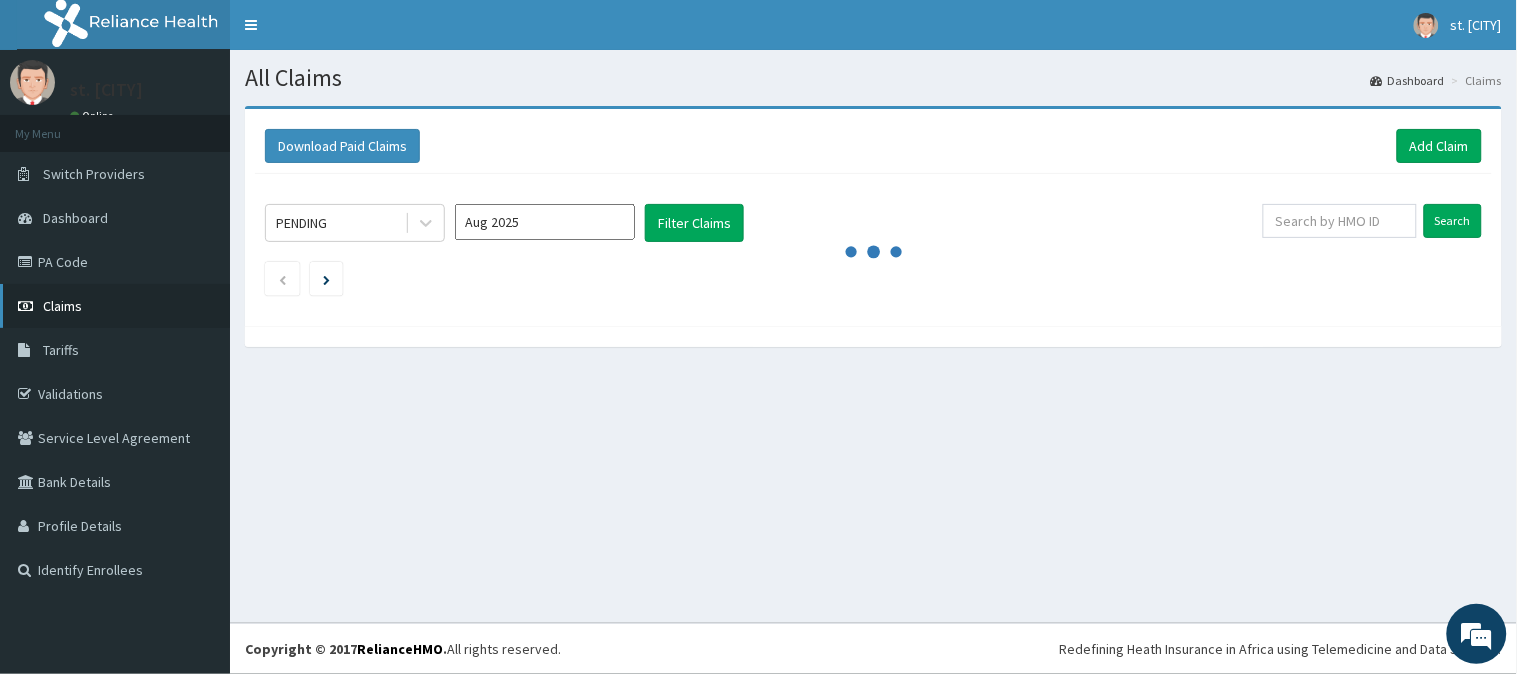 click on "Claims" at bounding box center (62, 306) 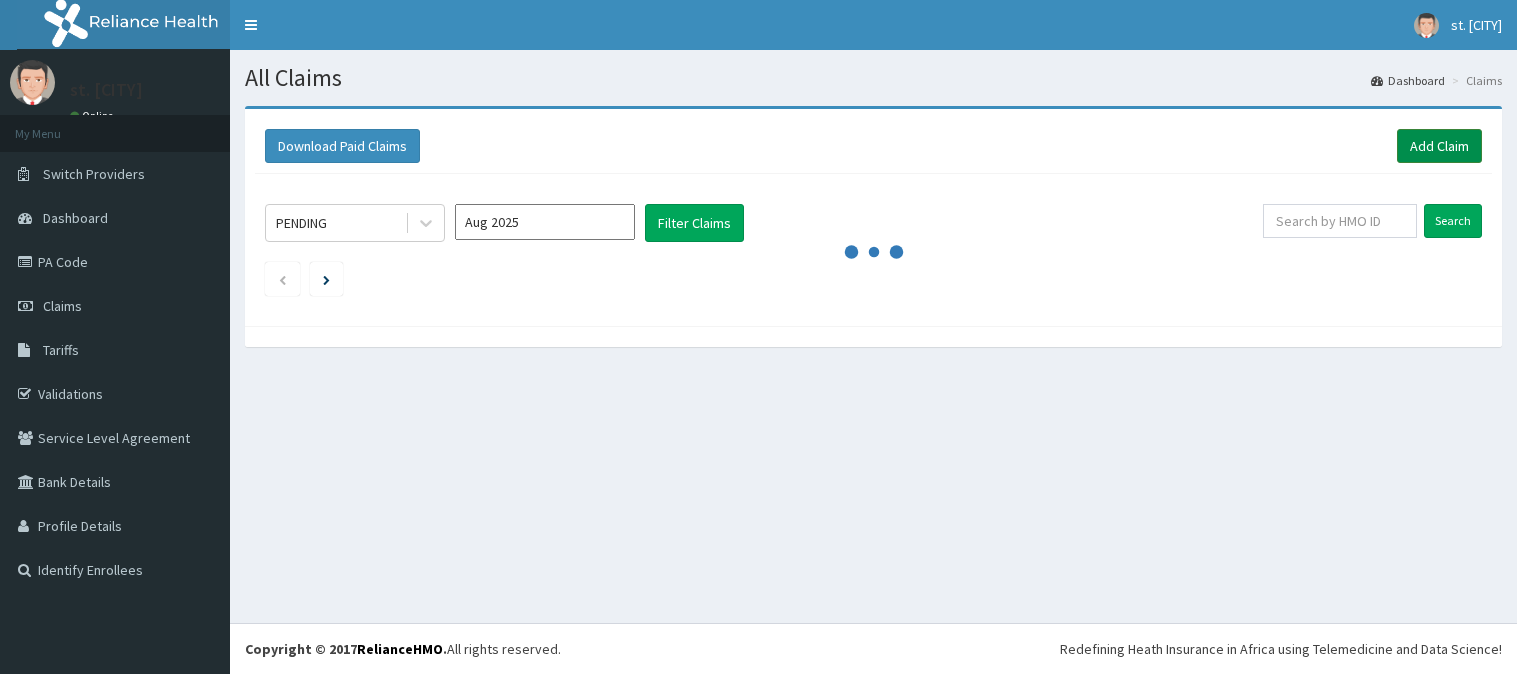 scroll, scrollTop: 0, scrollLeft: 0, axis: both 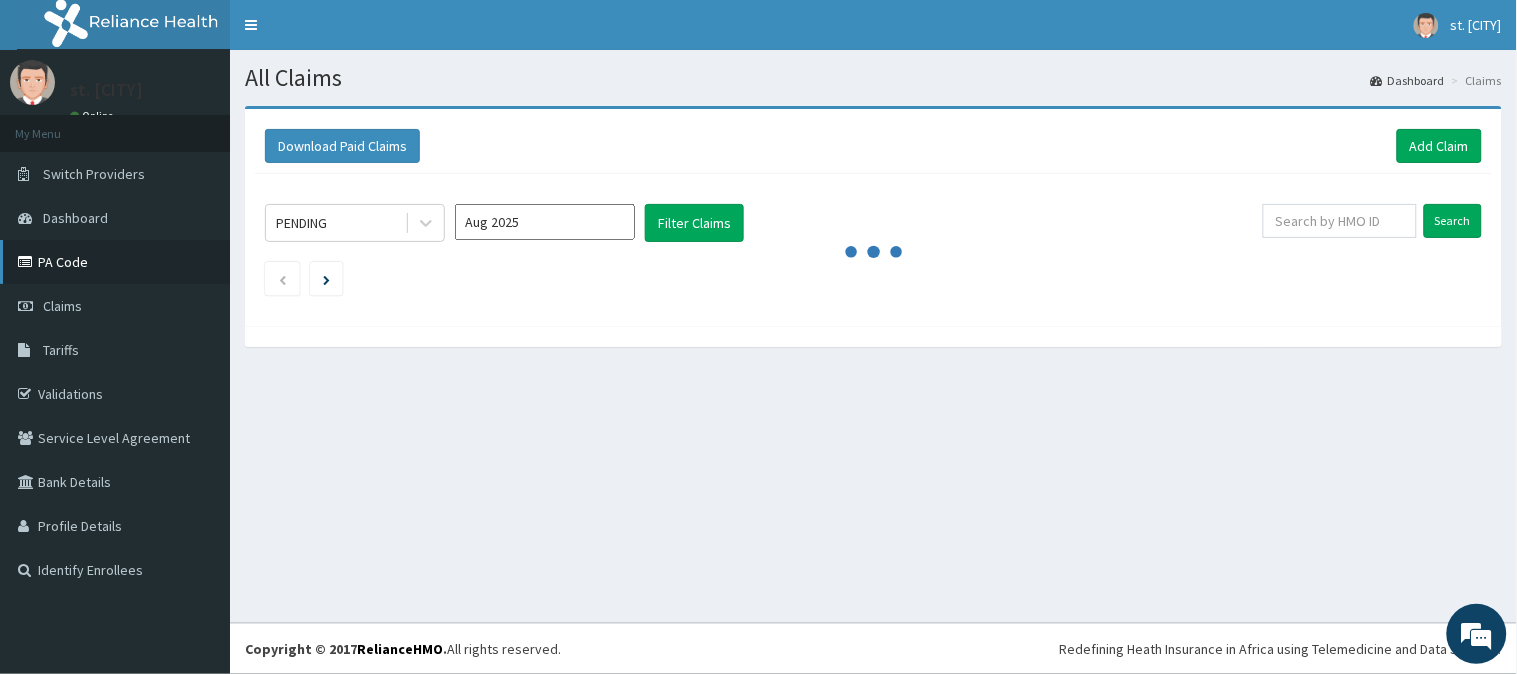 click on "PA Code" at bounding box center (115, 262) 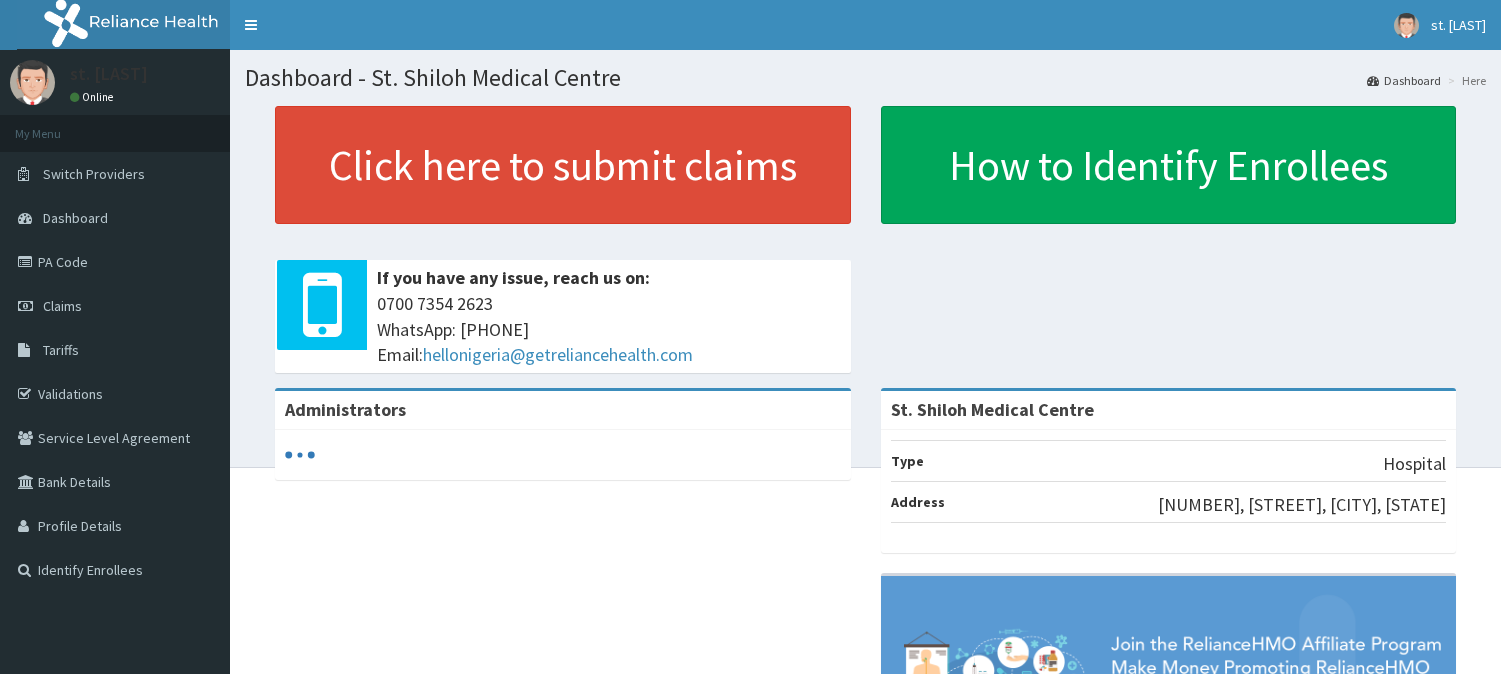 scroll, scrollTop: 0, scrollLeft: 0, axis: both 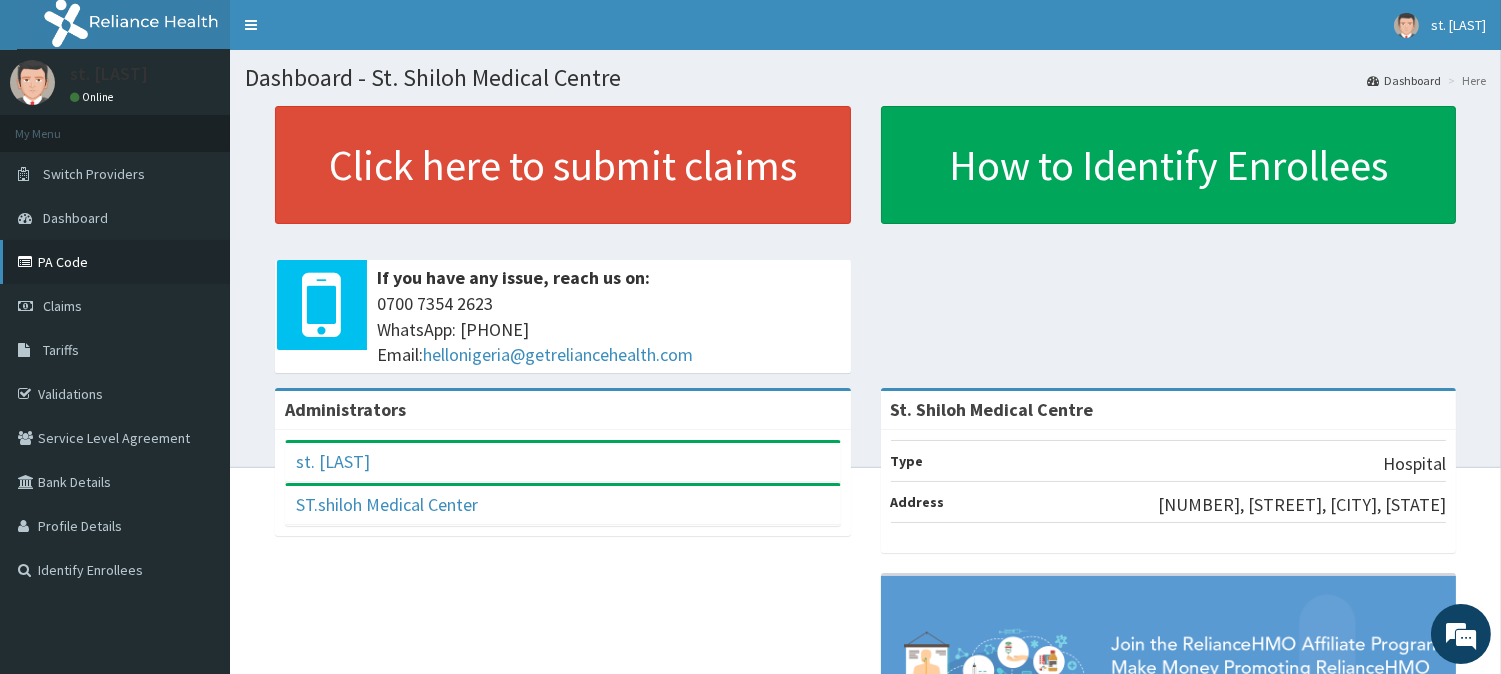 click on "PA Code" at bounding box center [115, 262] 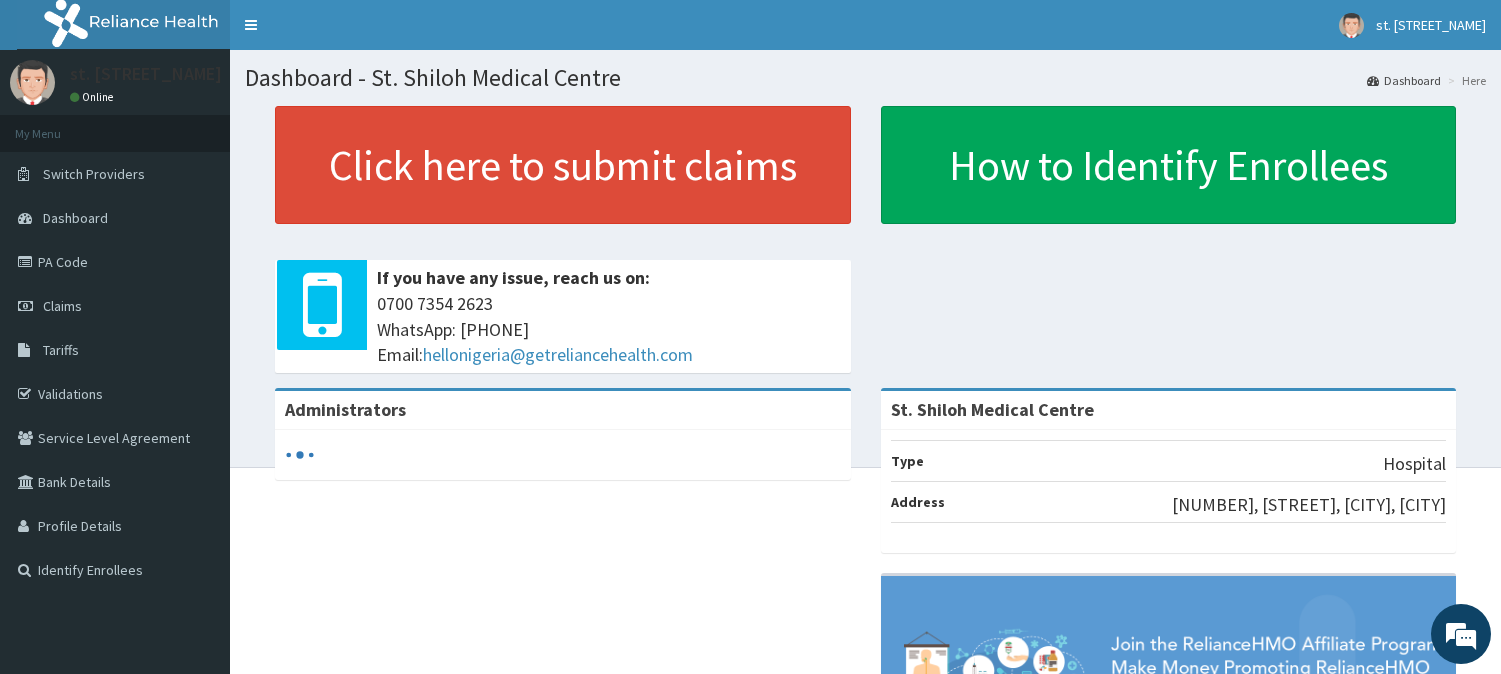 scroll, scrollTop: 0, scrollLeft: 0, axis: both 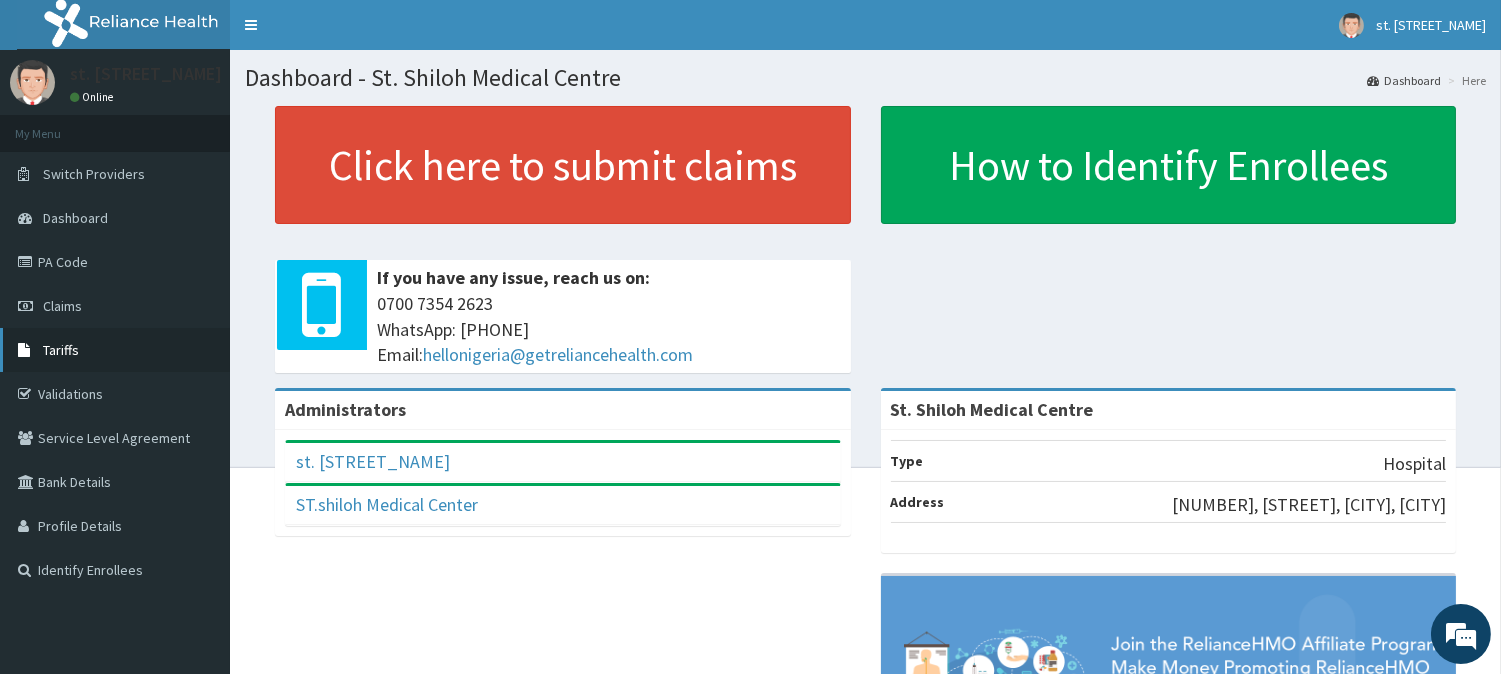 click on "Tariffs" at bounding box center (61, 350) 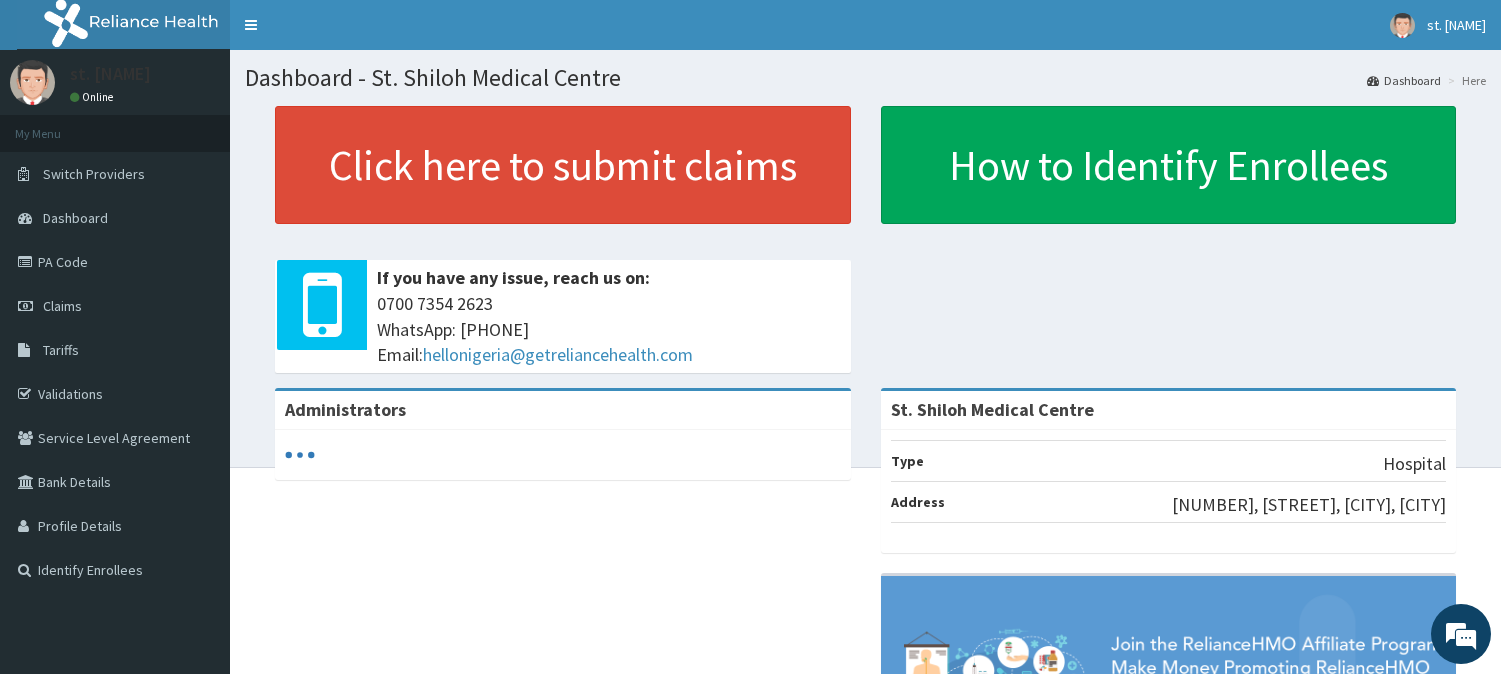 scroll, scrollTop: 0, scrollLeft: 0, axis: both 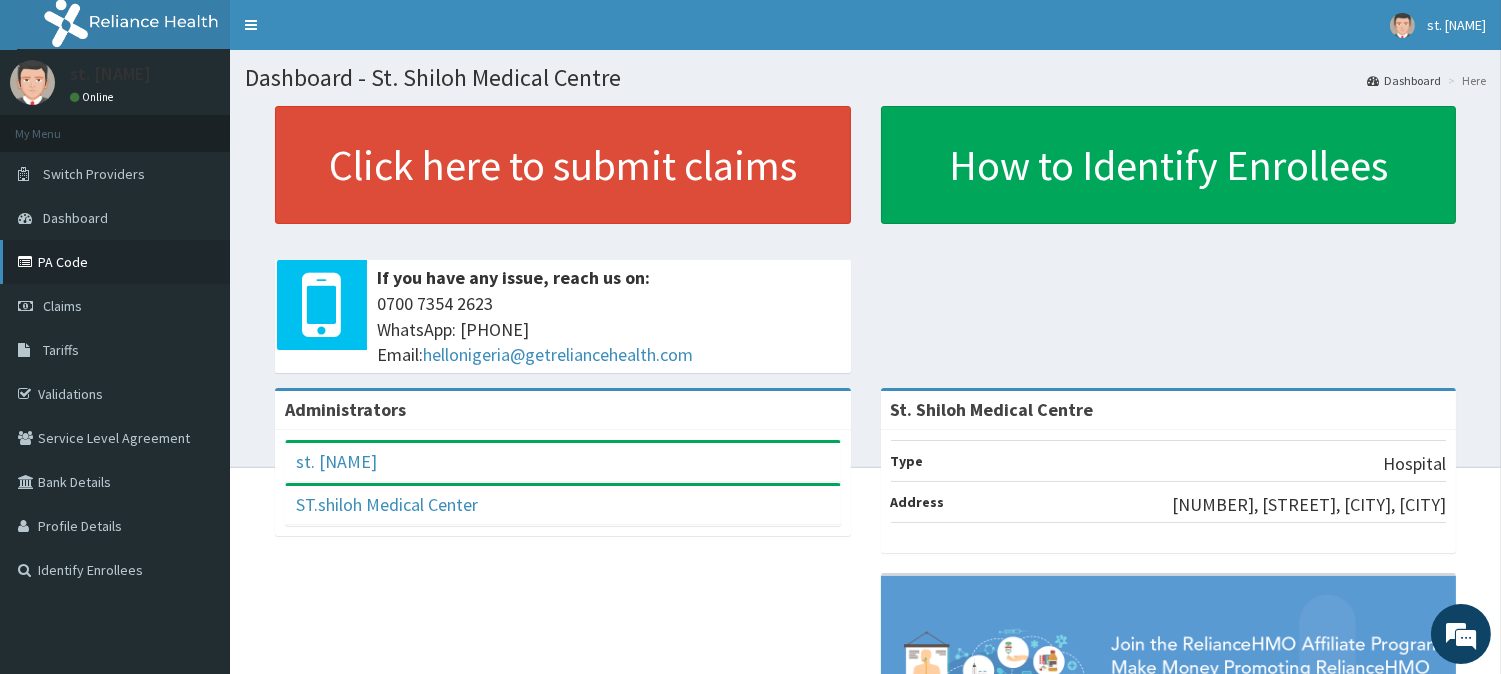 click on "PA Code" at bounding box center (115, 262) 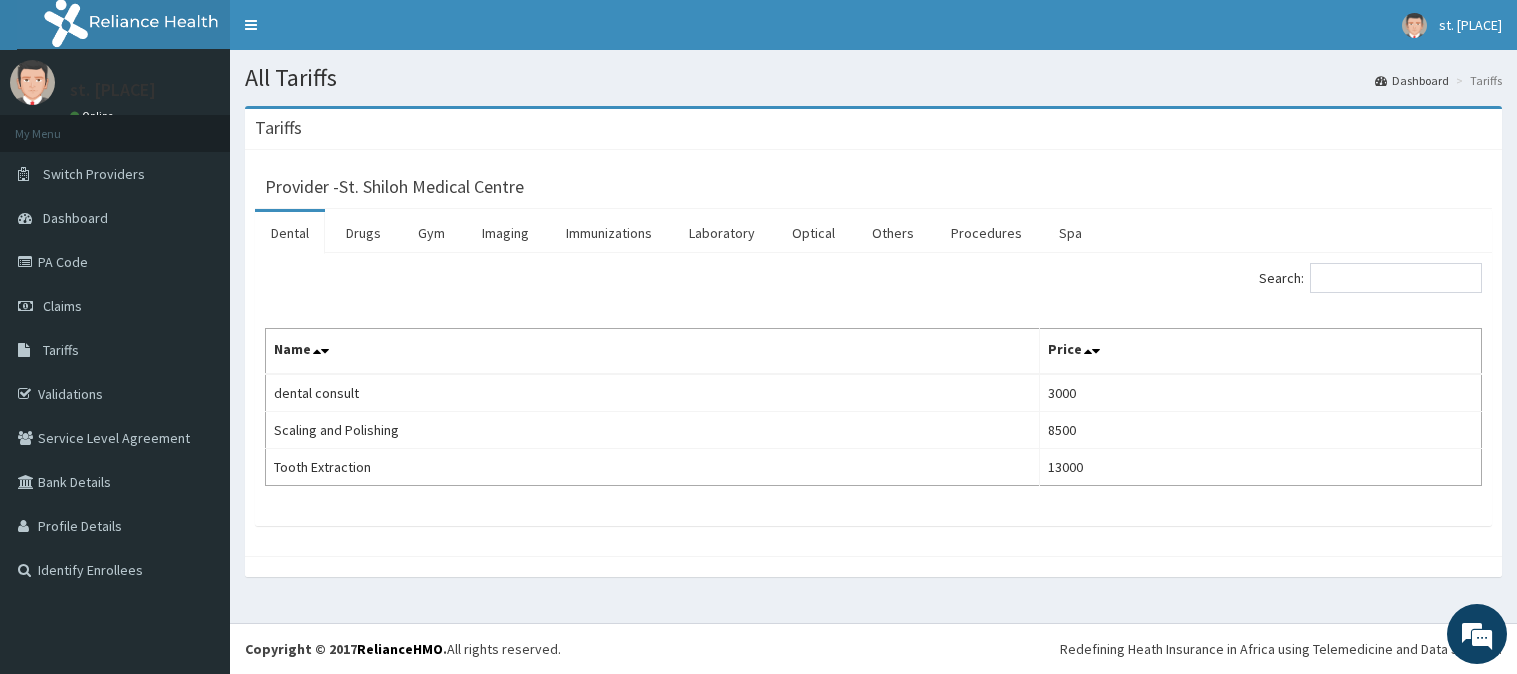 scroll, scrollTop: 0, scrollLeft: 0, axis: both 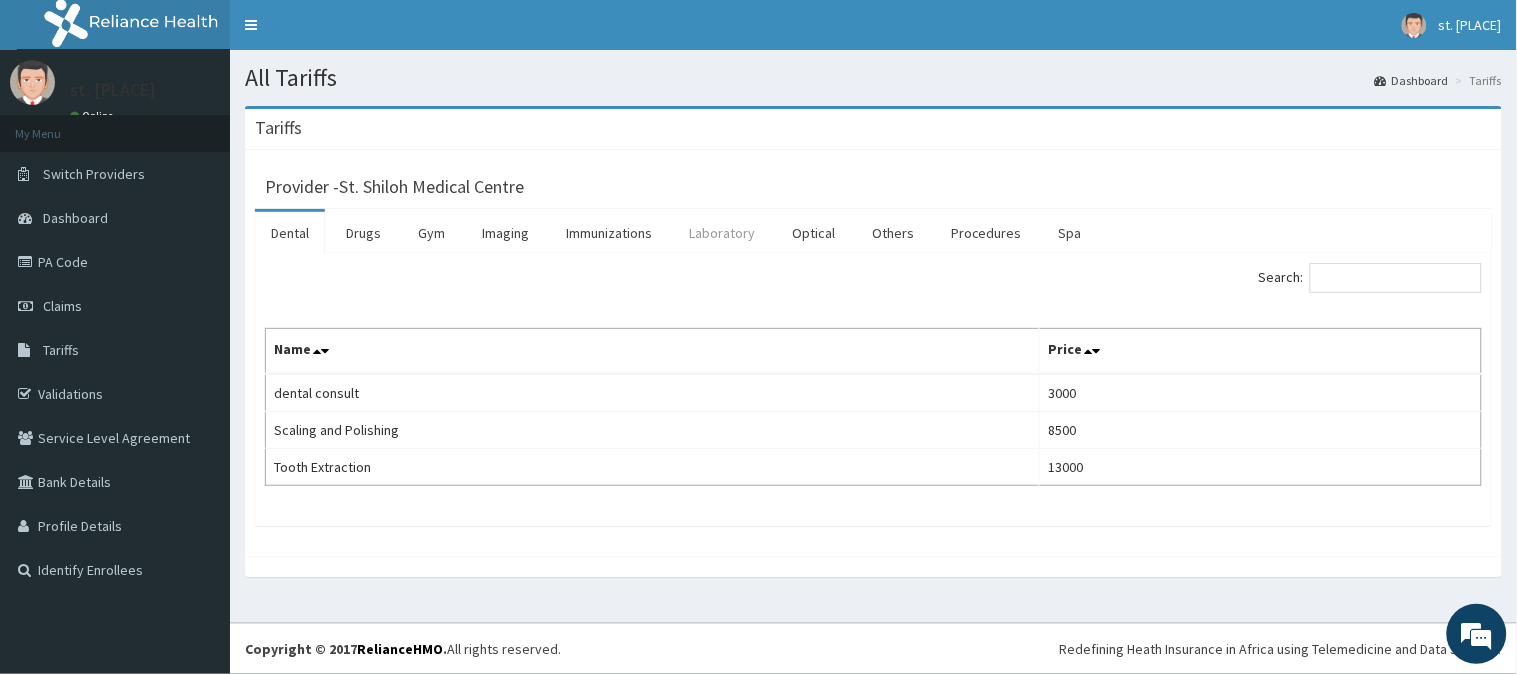 click on "Laboratory" at bounding box center (722, 233) 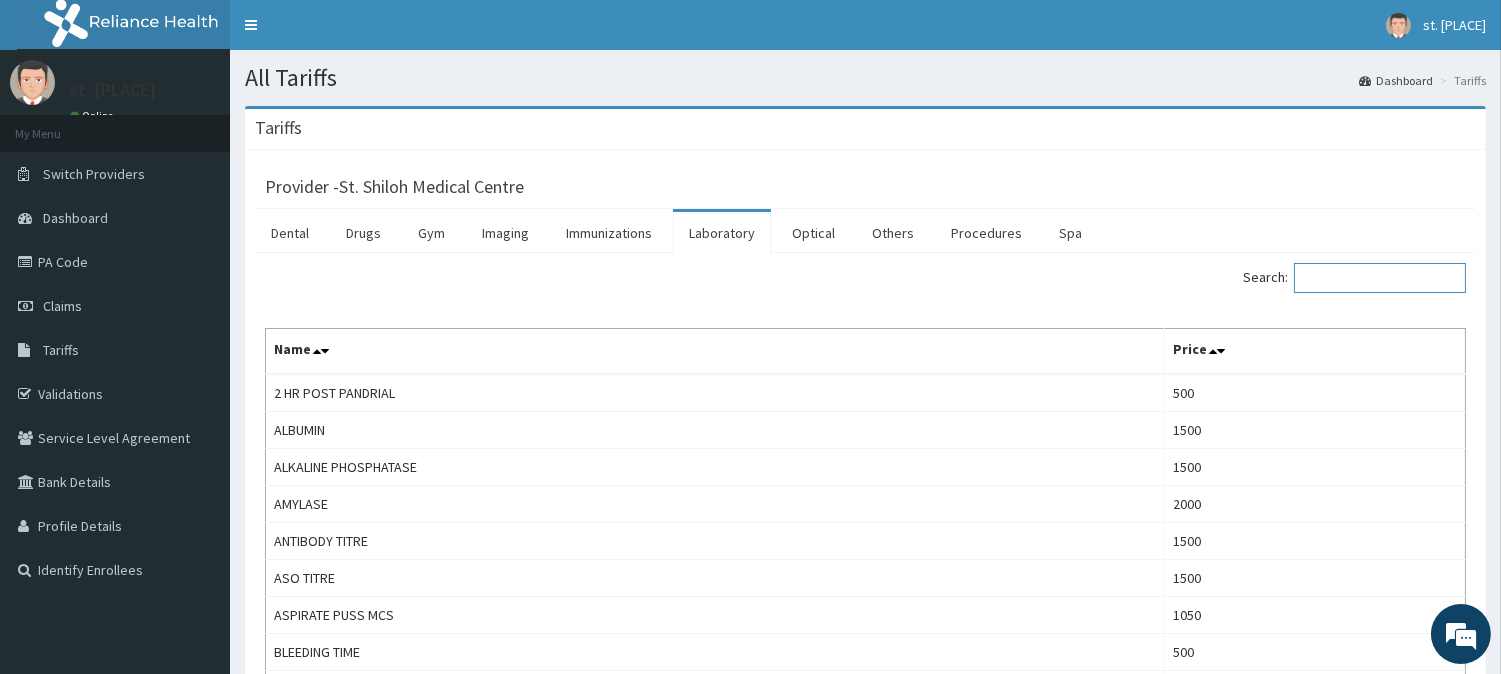 click on "Search:" at bounding box center [1380, 278] 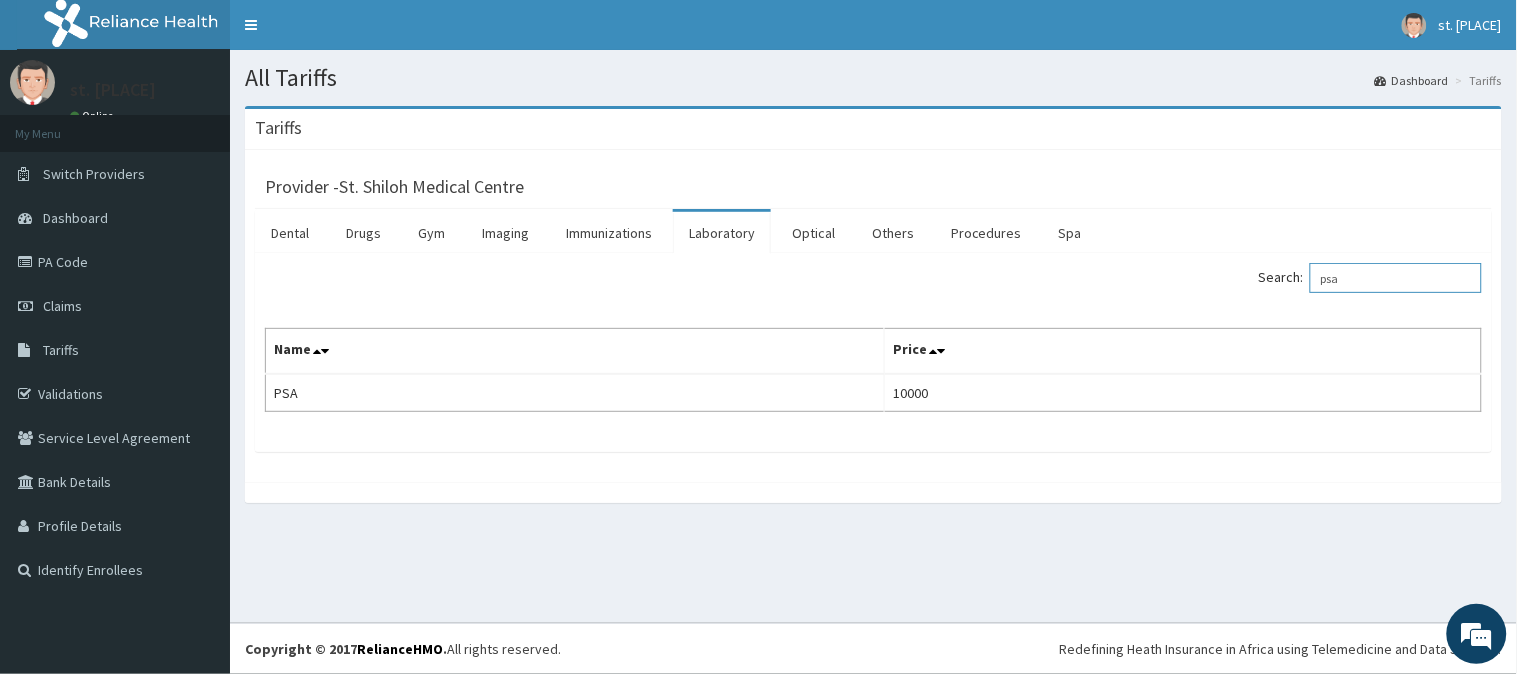 type on "psa" 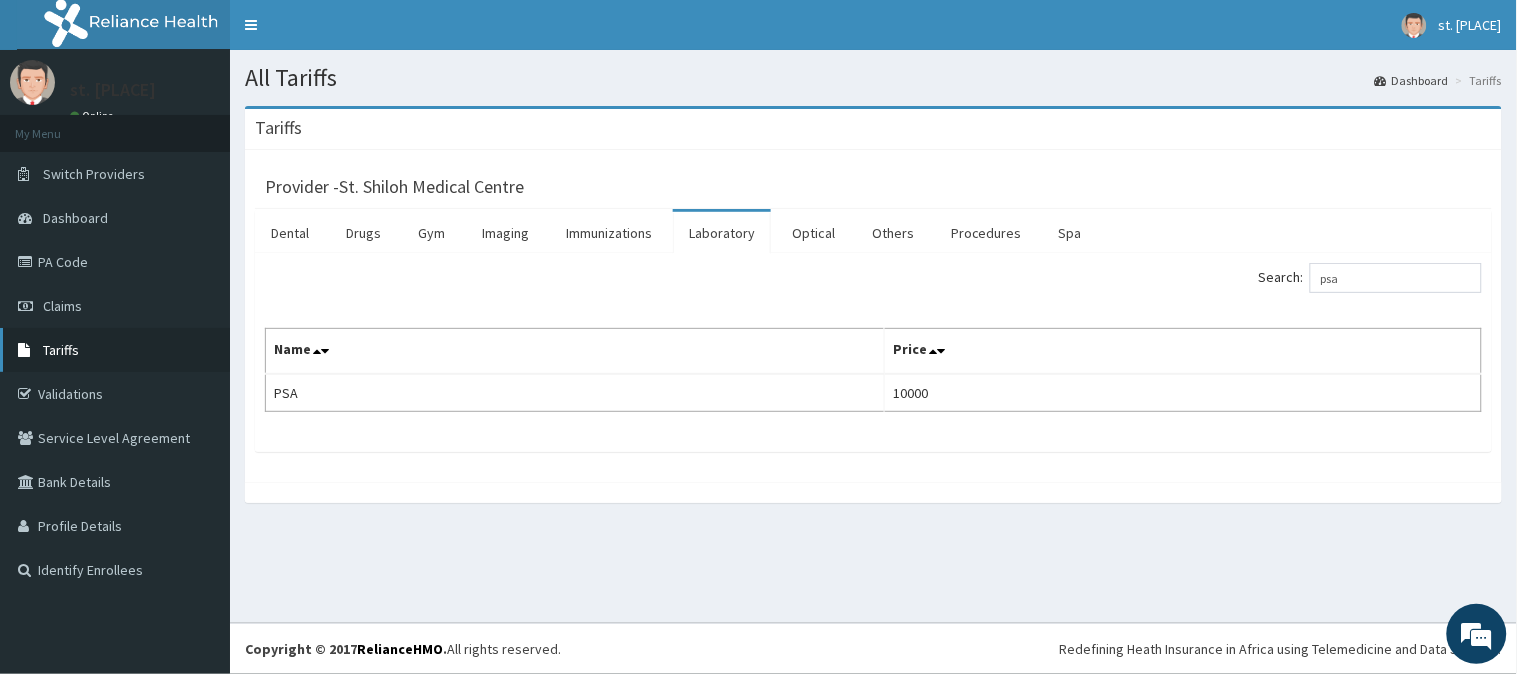 click on "Tariffs" at bounding box center (115, 350) 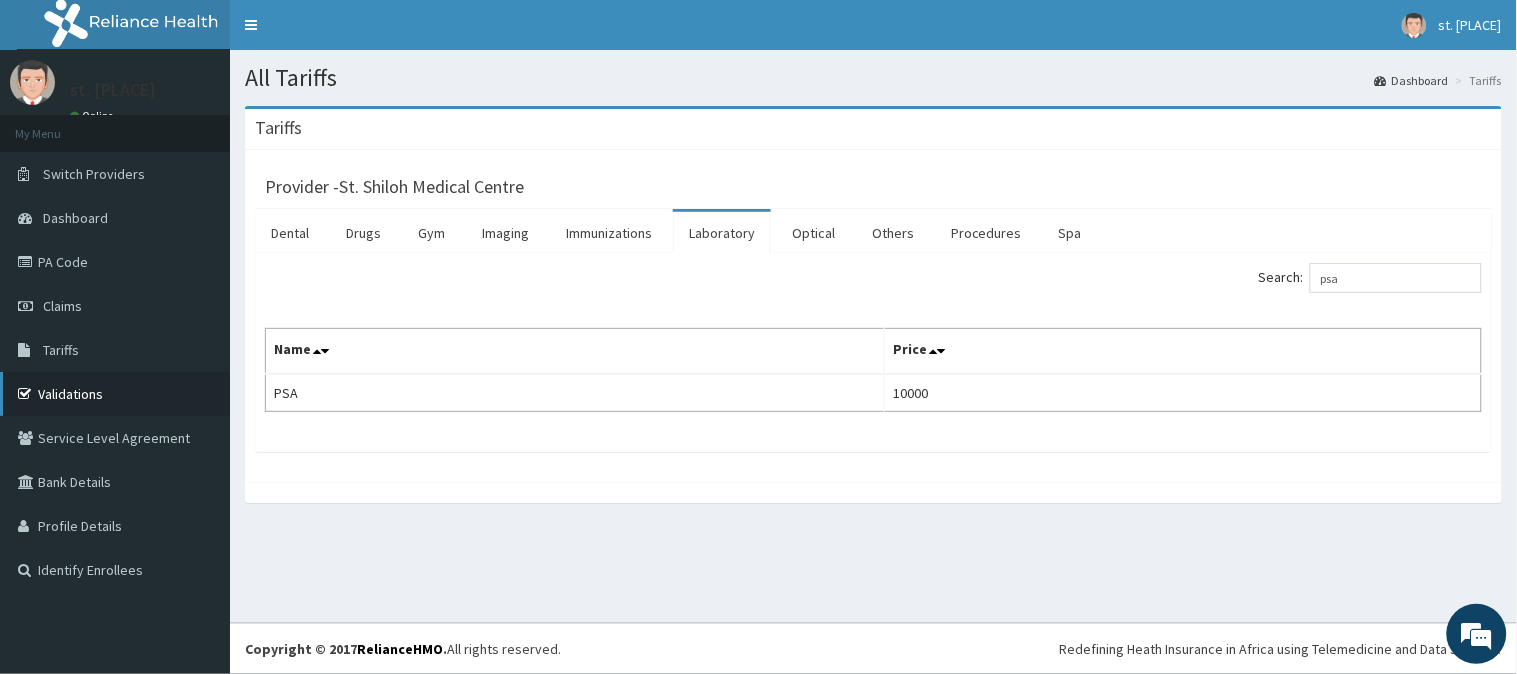 click on "Validations" at bounding box center [115, 394] 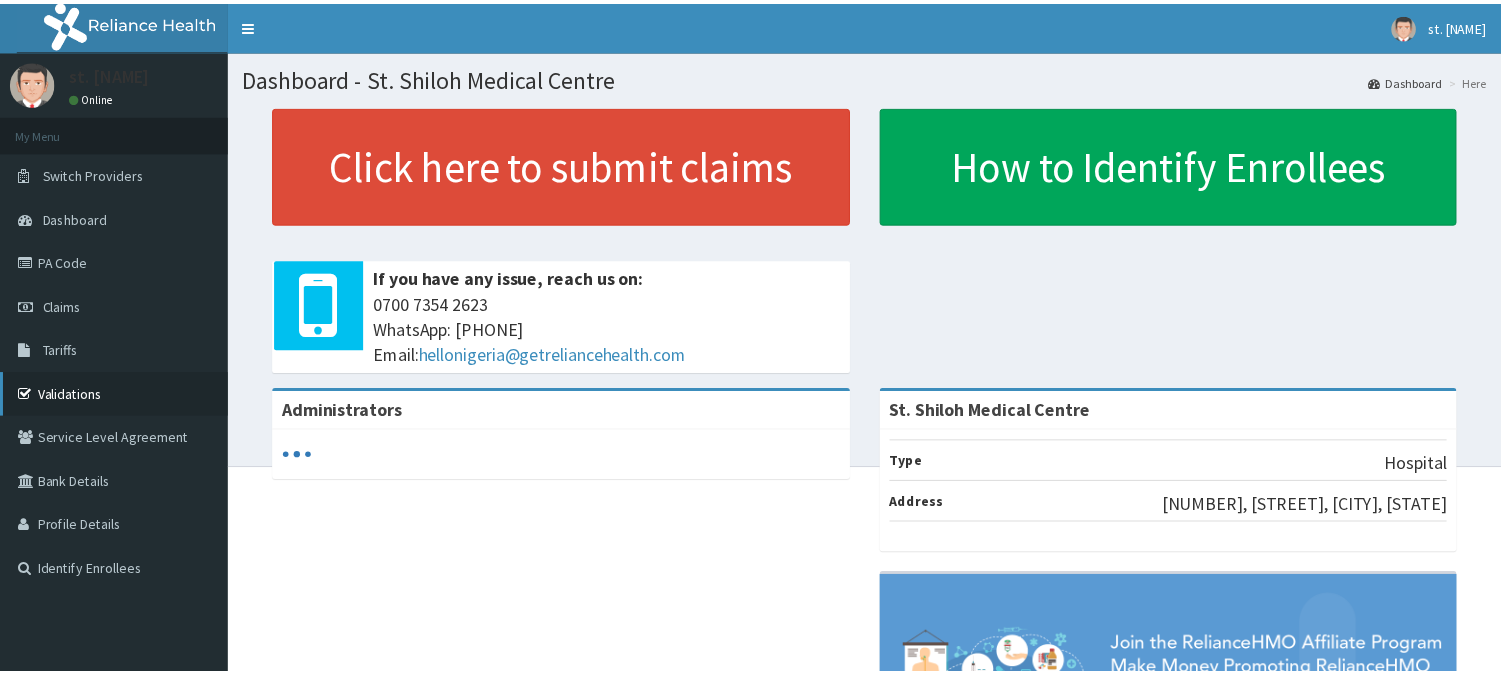 scroll, scrollTop: 0, scrollLeft: 0, axis: both 